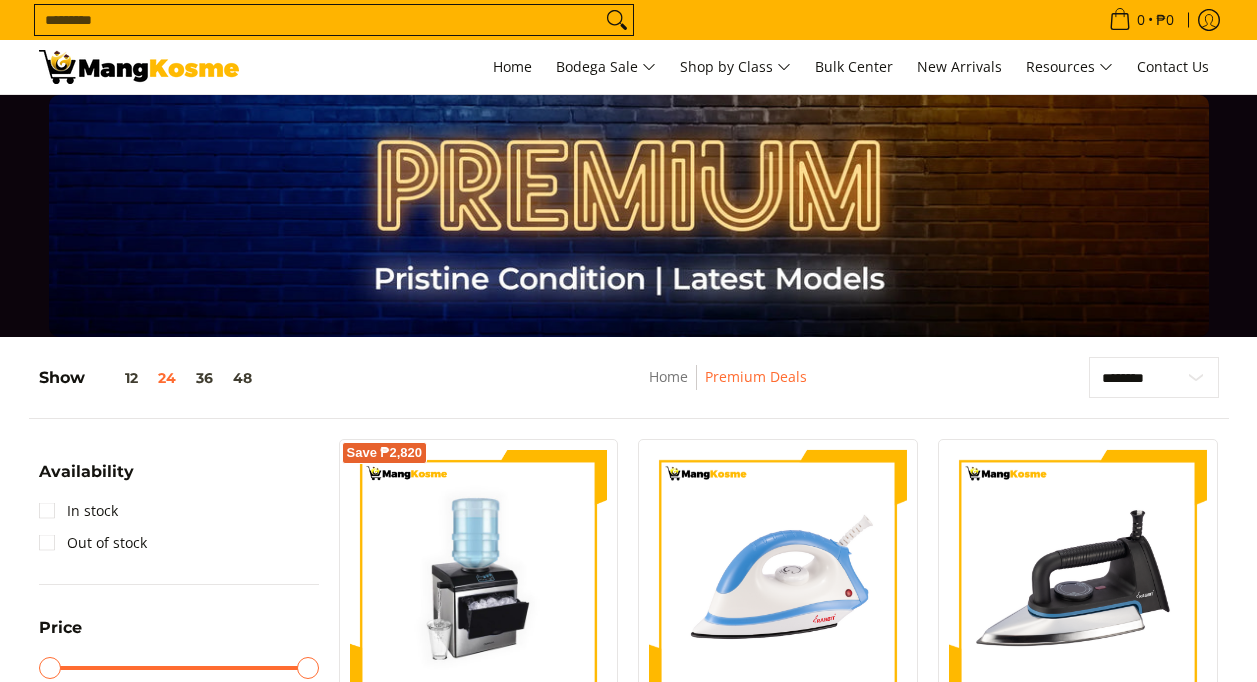 scroll, scrollTop: 0, scrollLeft: 0, axis: both 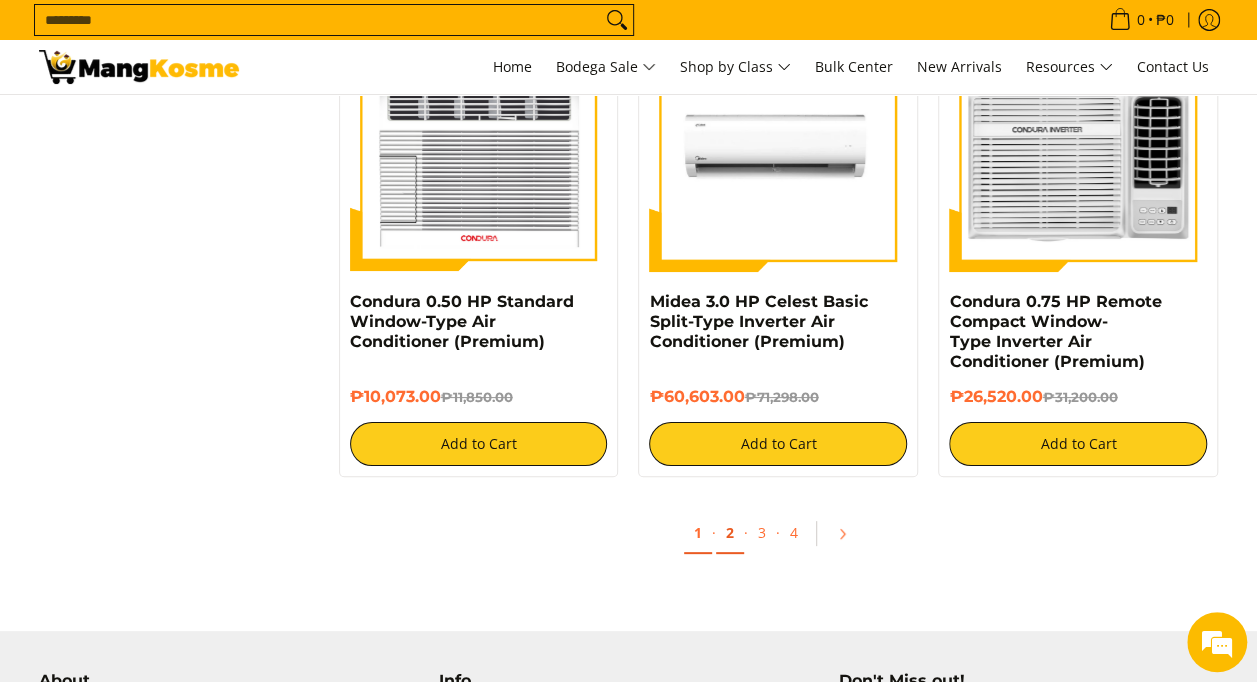 click on "2" at bounding box center [730, 533] 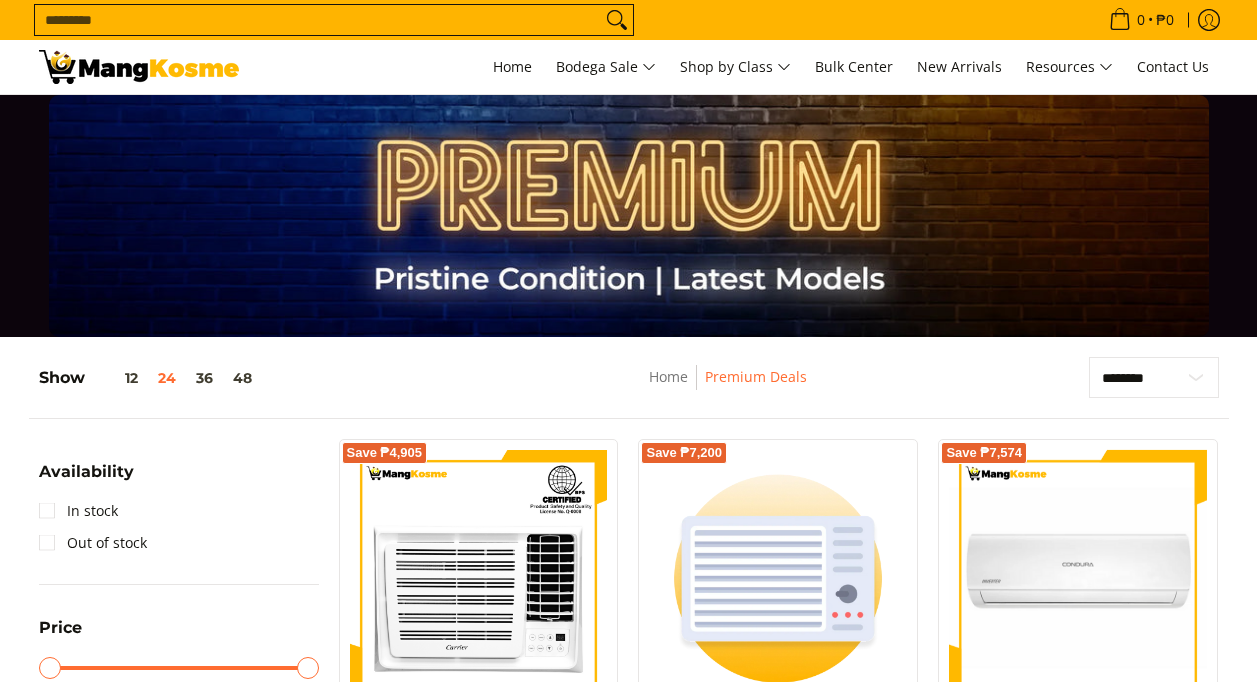 scroll, scrollTop: 0, scrollLeft: 0, axis: both 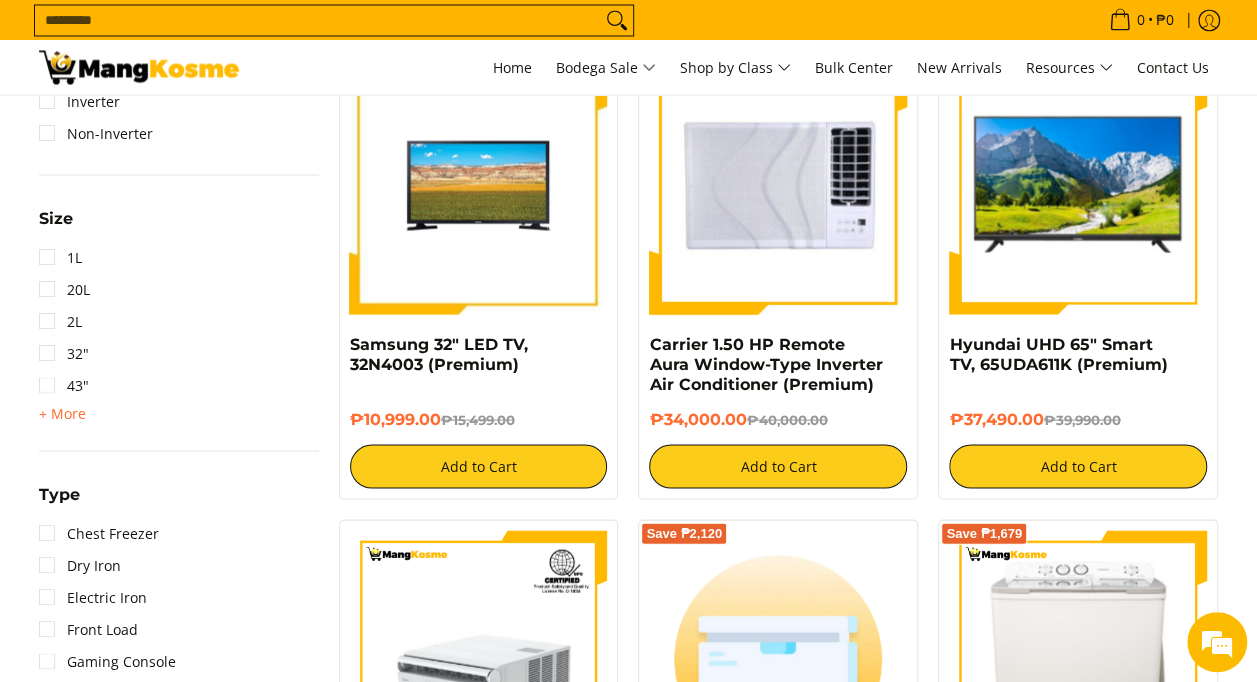 click at bounding box center (778, 185) 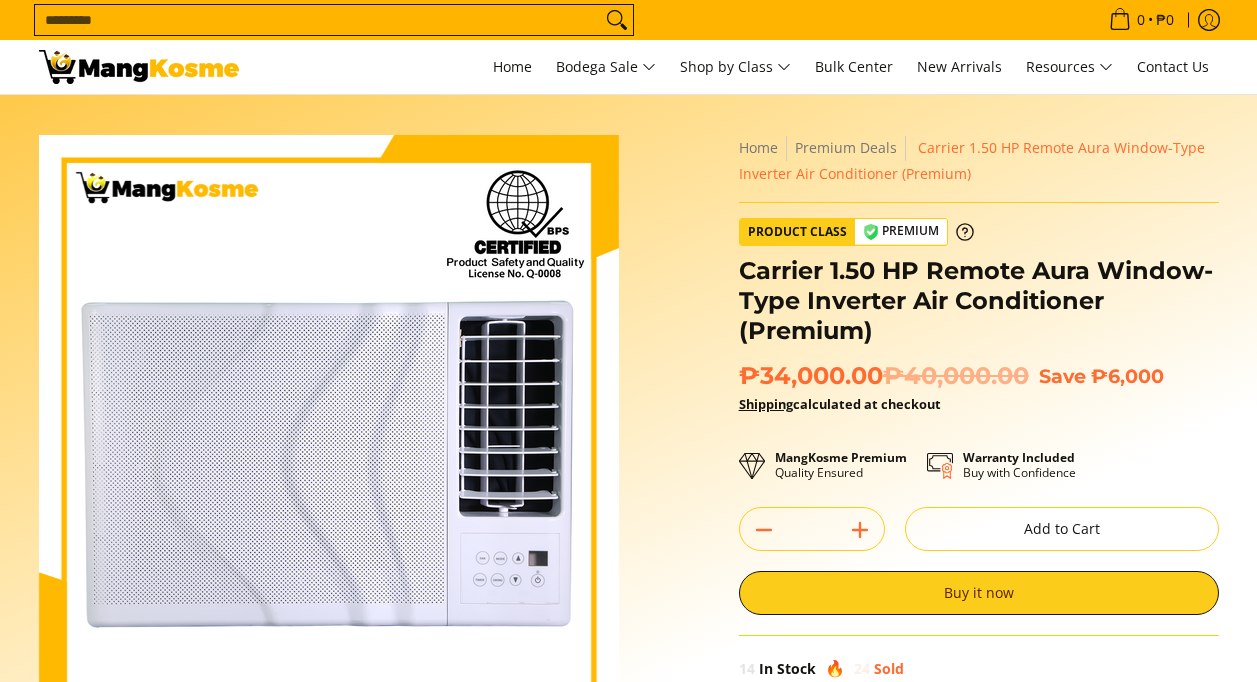 scroll, scrollTop: 0, scrollLeft: 0, axis: both 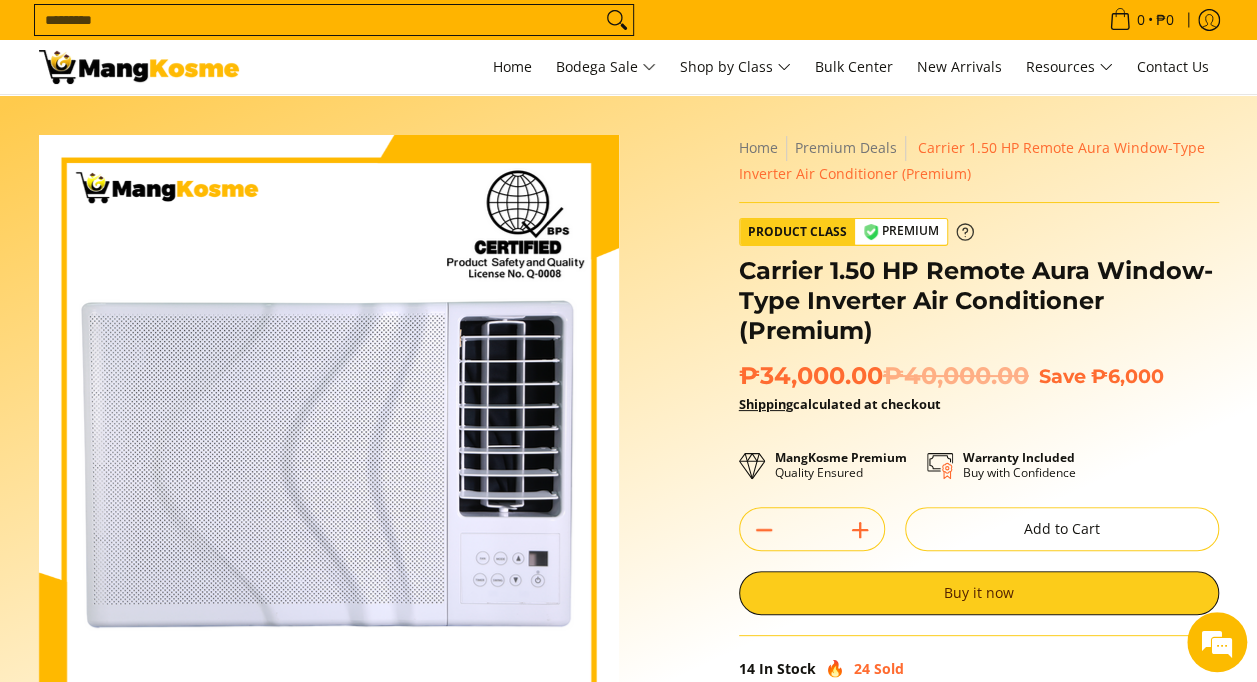 click on "Premium" at bounding box center [901, 231] 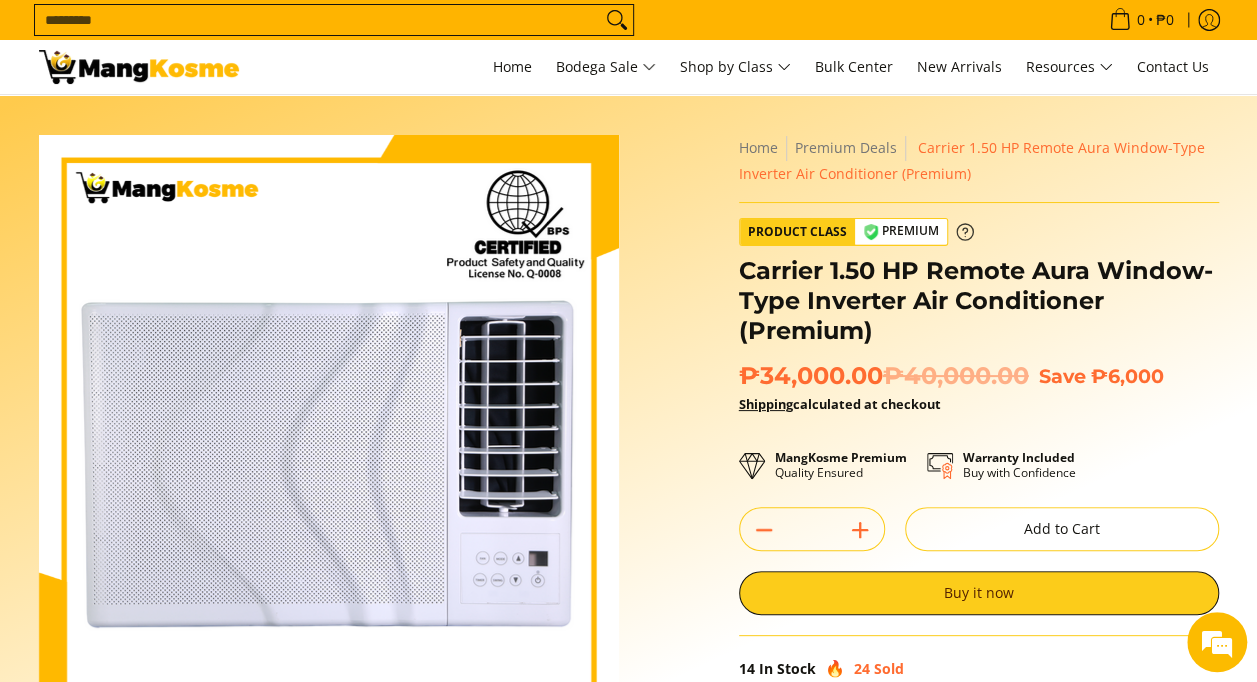 scroll, scrollTop: 0, scrollLeft: 0, axis: both 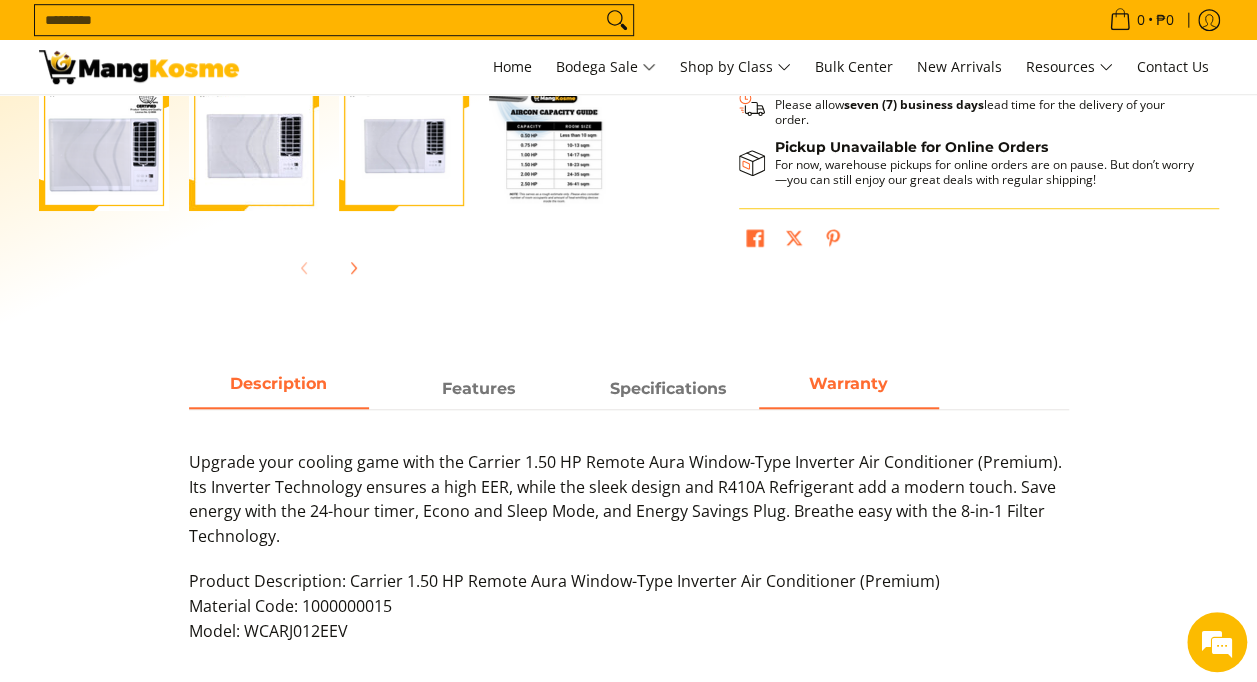 click on "Warranty" at bounding box center [848, 383] 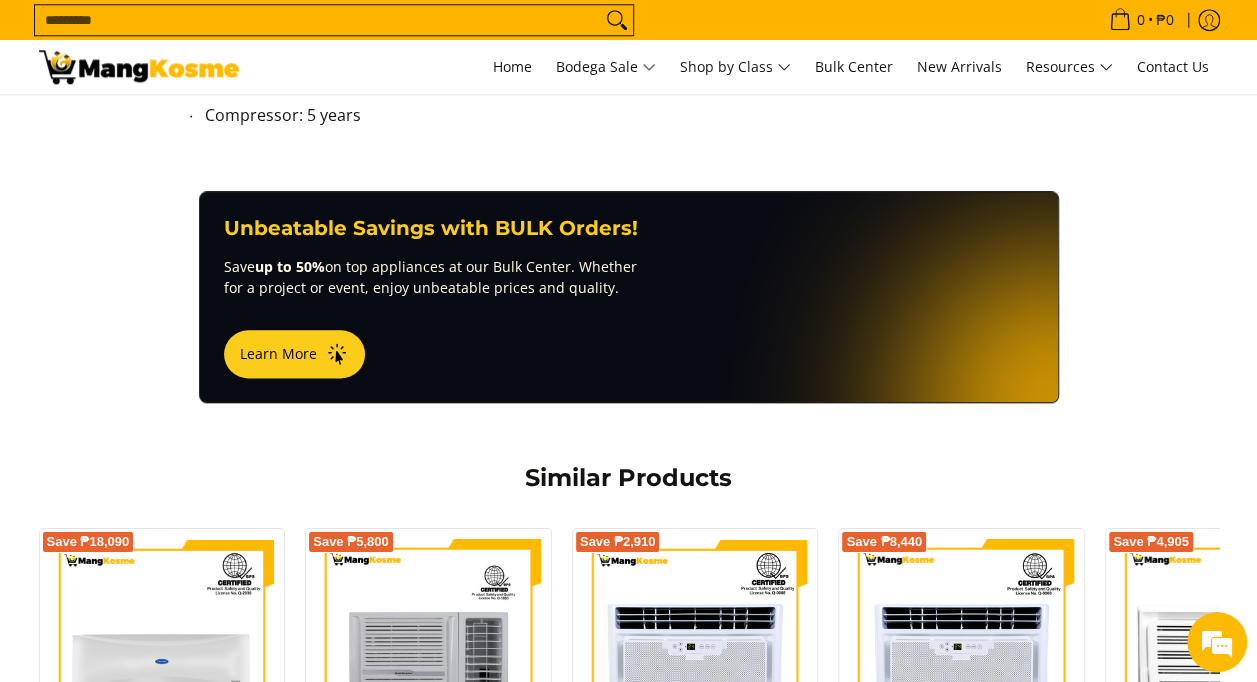scroll, scrollTop: 1076, scrollLeft: 0, axis: vertical 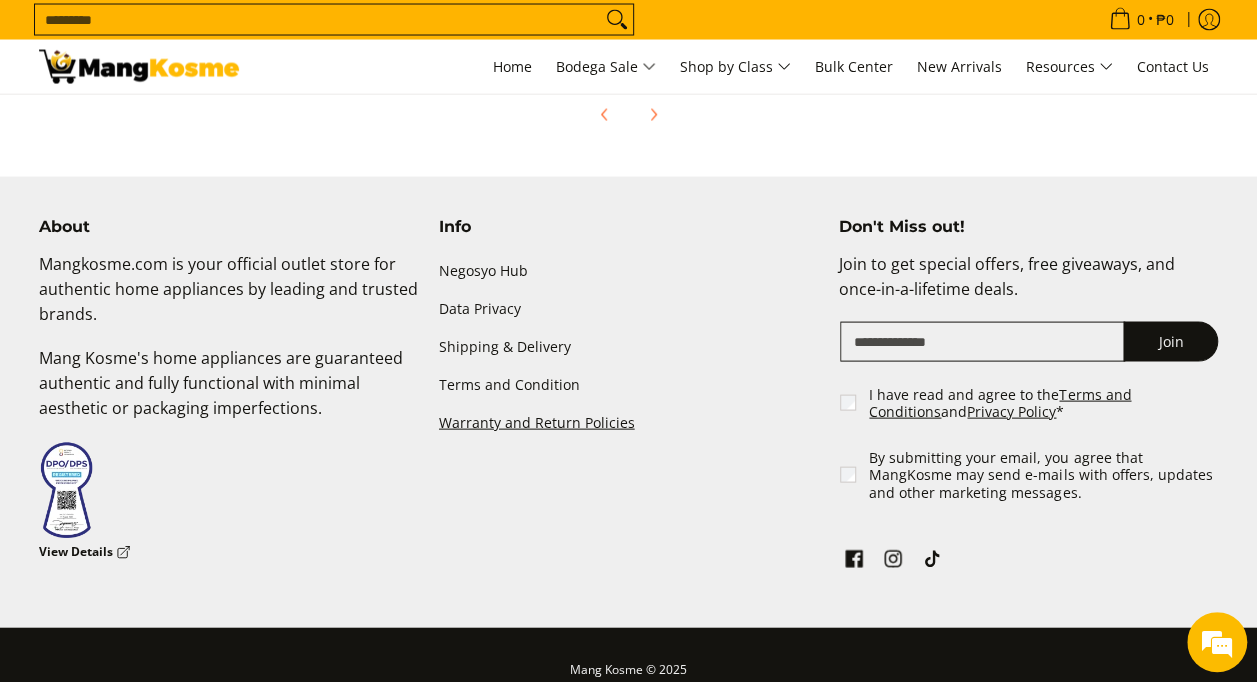 click on "Warranty and Return Policies" at bounding box center (629, 423) 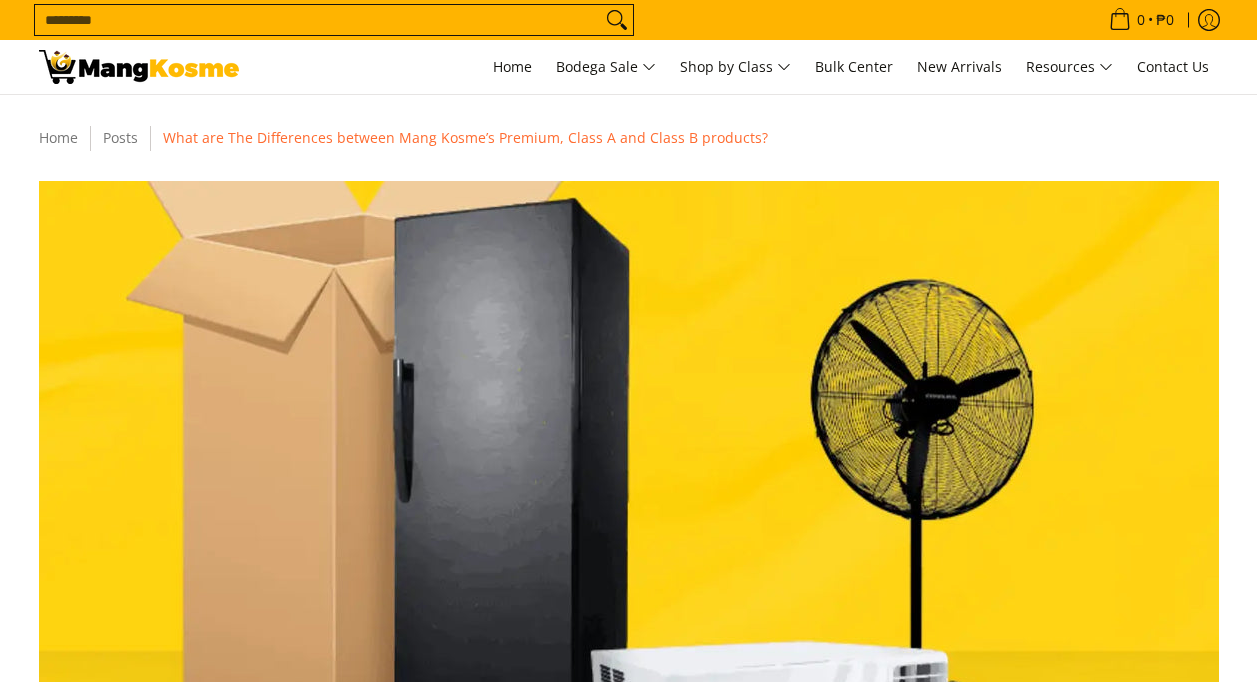 scroll, scrollTop: 0, scrollLeft: 0, axis: both 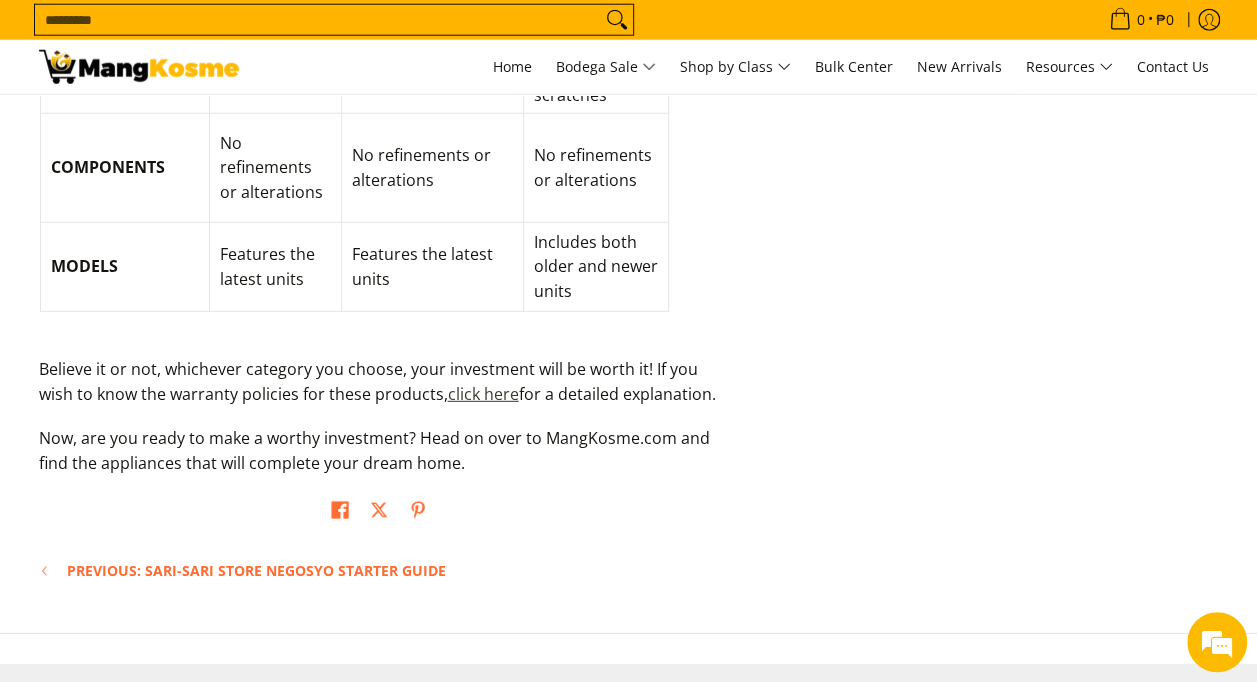 click on "click here" at bounding box center (483, 394) 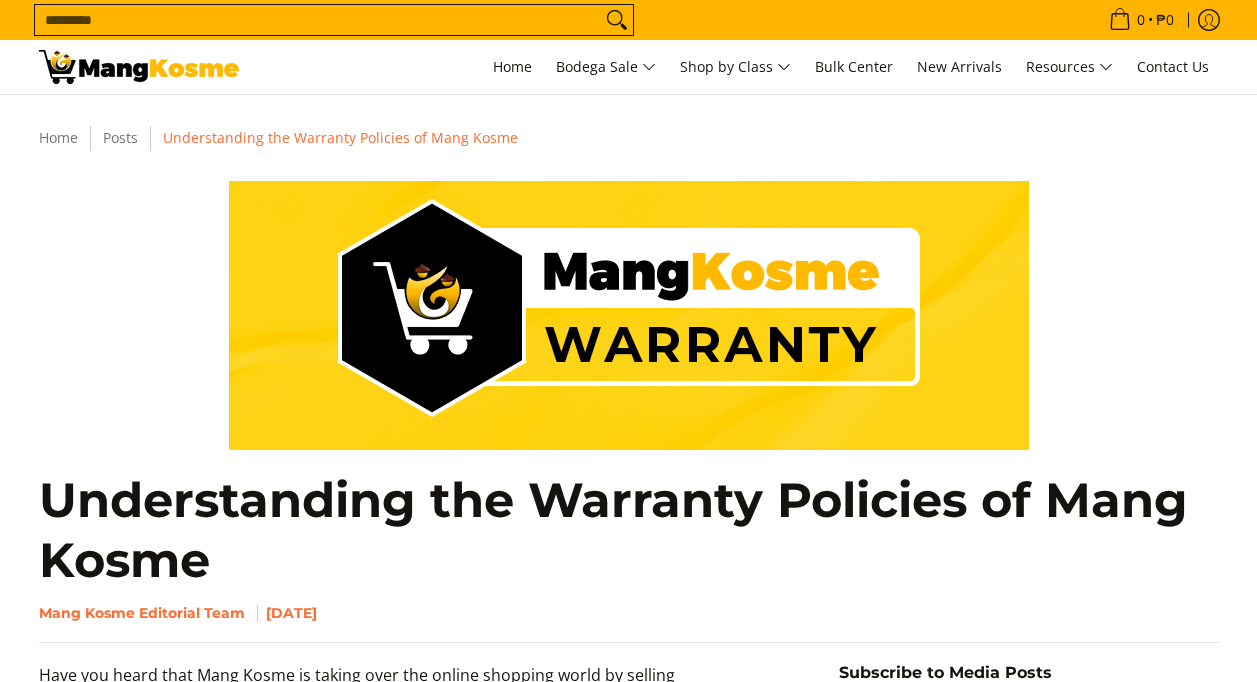 scroll, scrollTop: 0, scrollLeft: 0, axis: both 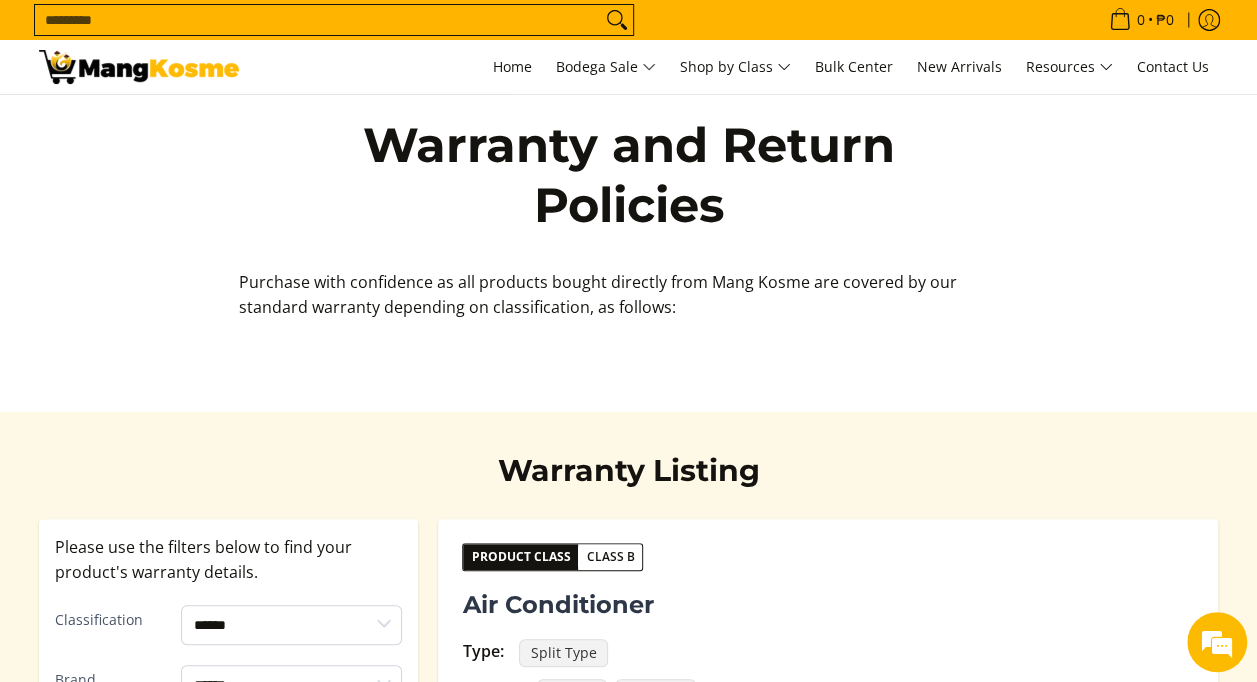 click on "Search..." at bounding box center [318, 20] 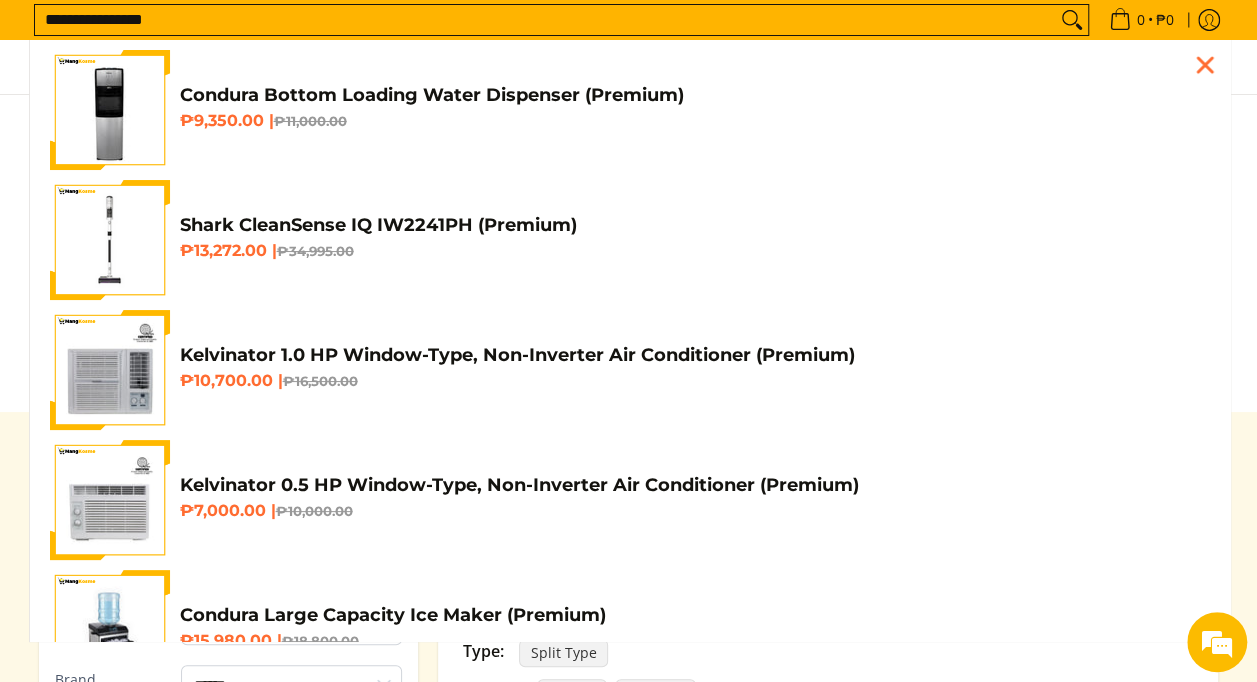 type on "**********" 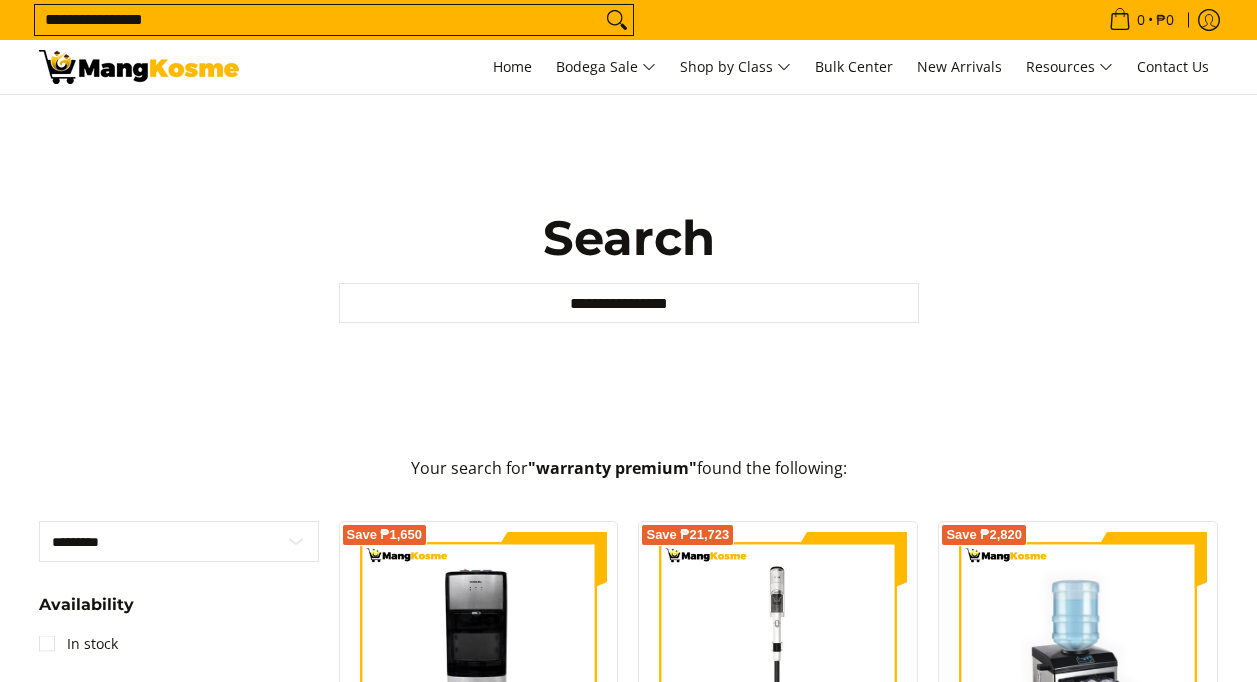 scroll, scrollTop: 0, scrollLeft: 0, axis: both 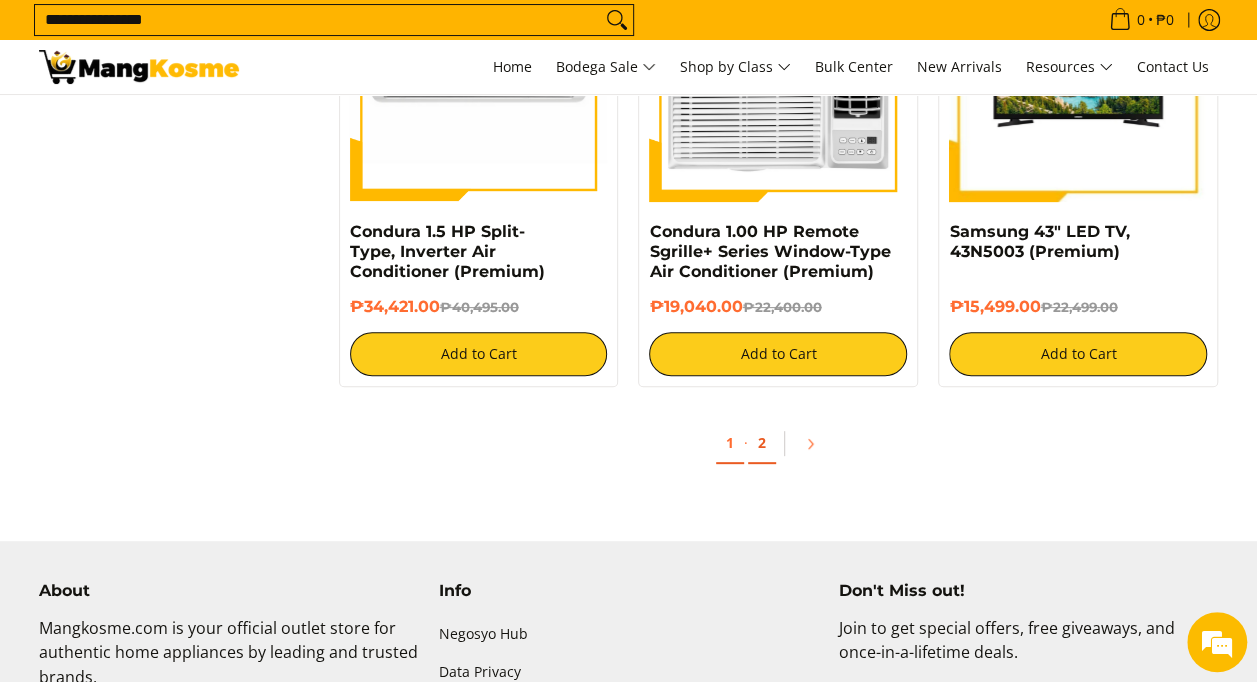 click on "2" at bounding box center [762, 443] 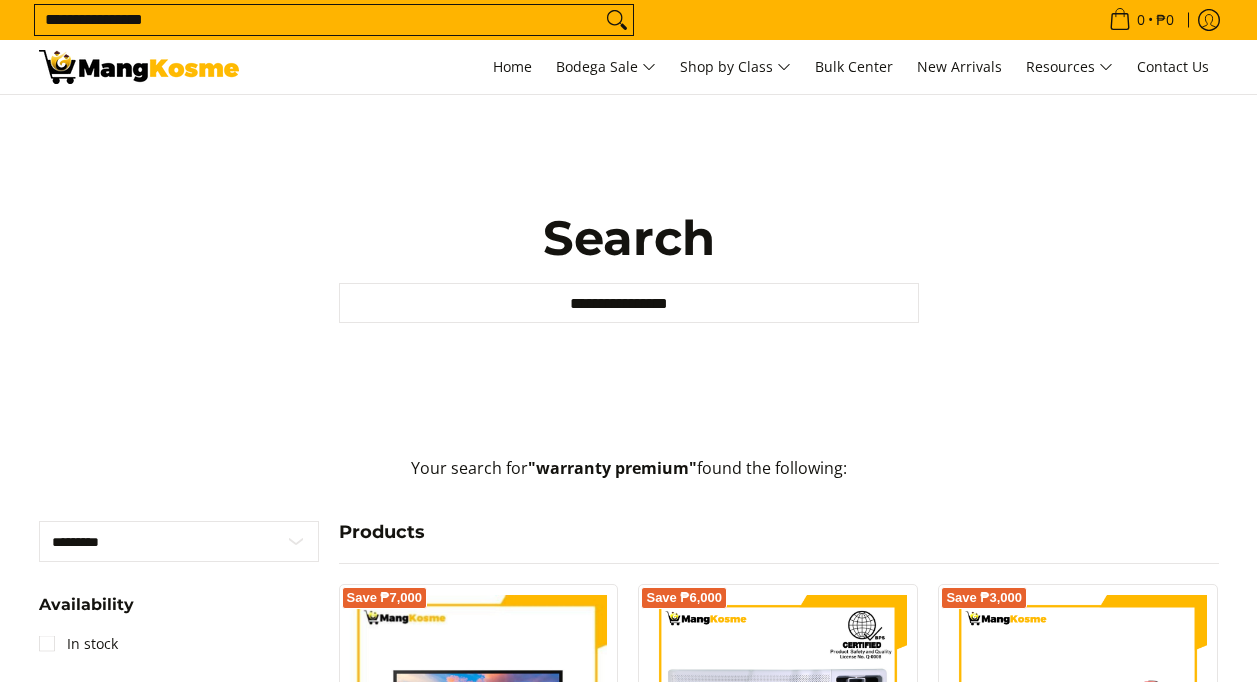 scroll, scrollTop: 0, scrollLeft: 0, axis: both 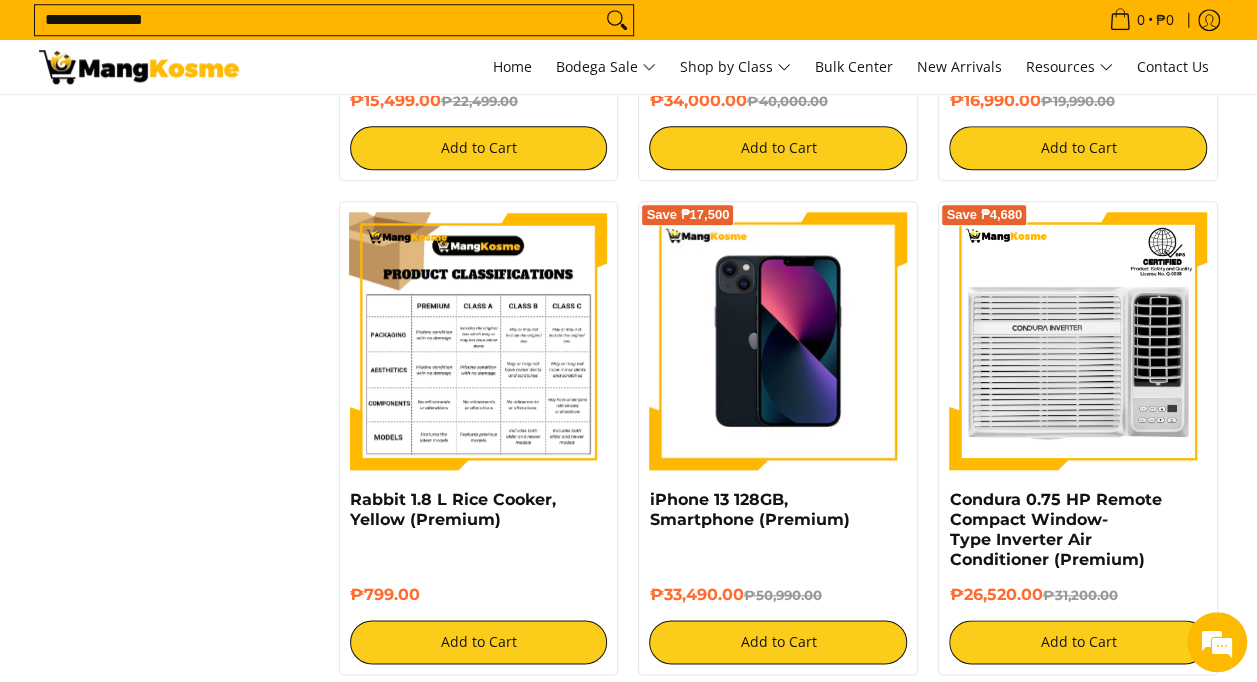 click at bounding box center [479, 341] 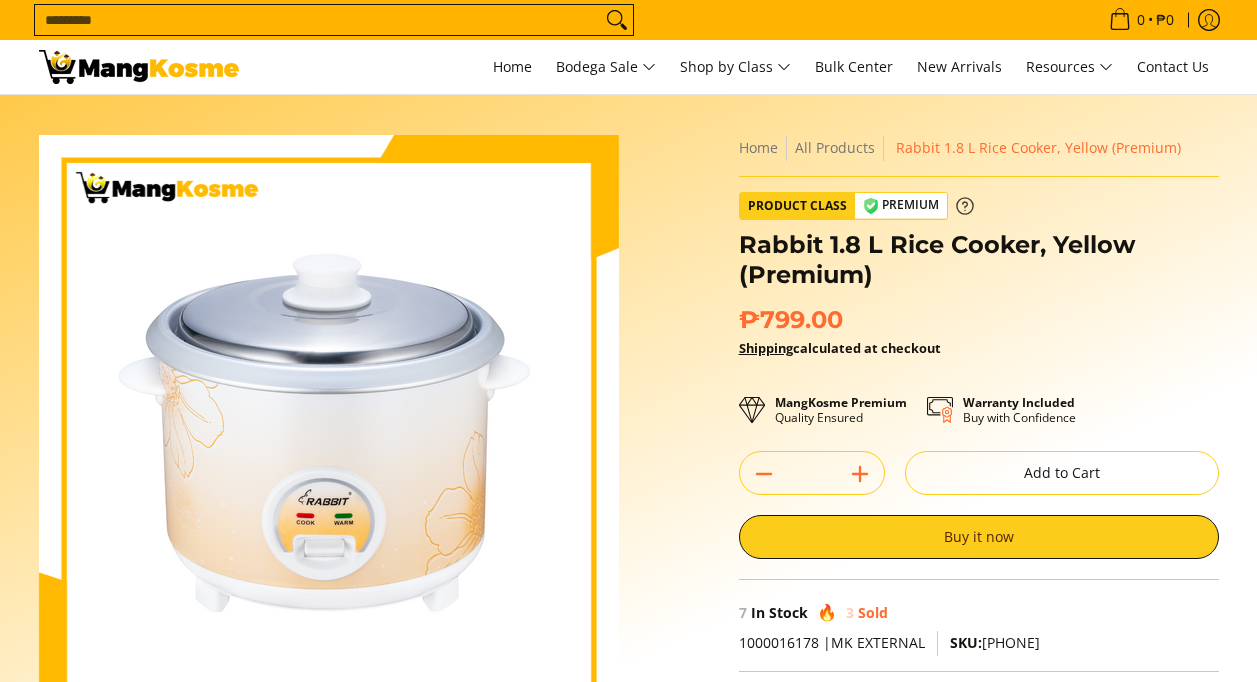 scroll, scrollTop: 0, scrollLeft: 0, axis: both 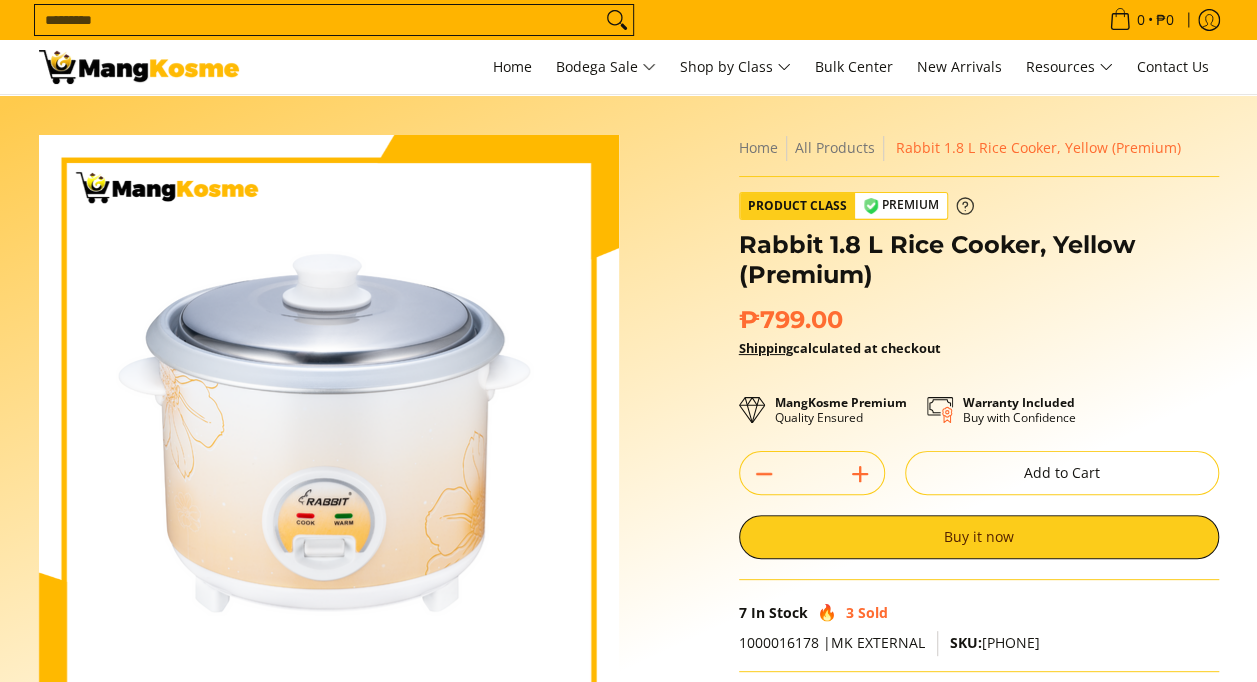 click on "Premium" at bounding box center [901, 205] 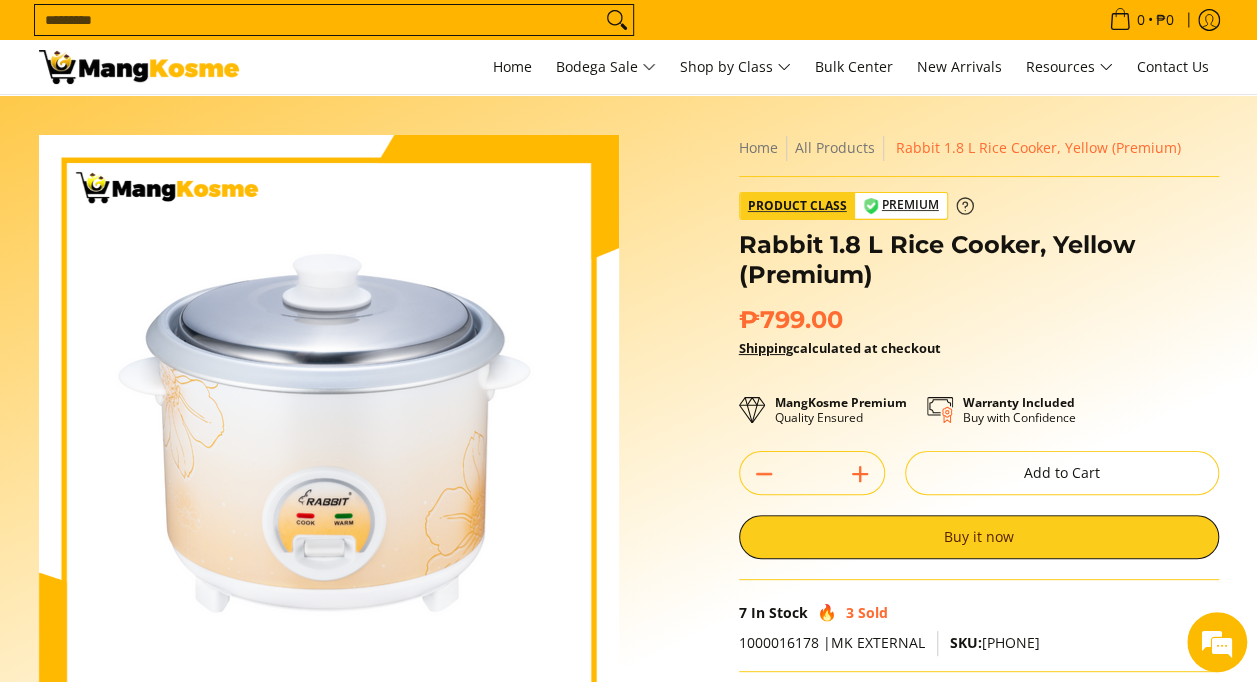 scroll, scrollTop: 0, scrollLeft: 0, axis: both 